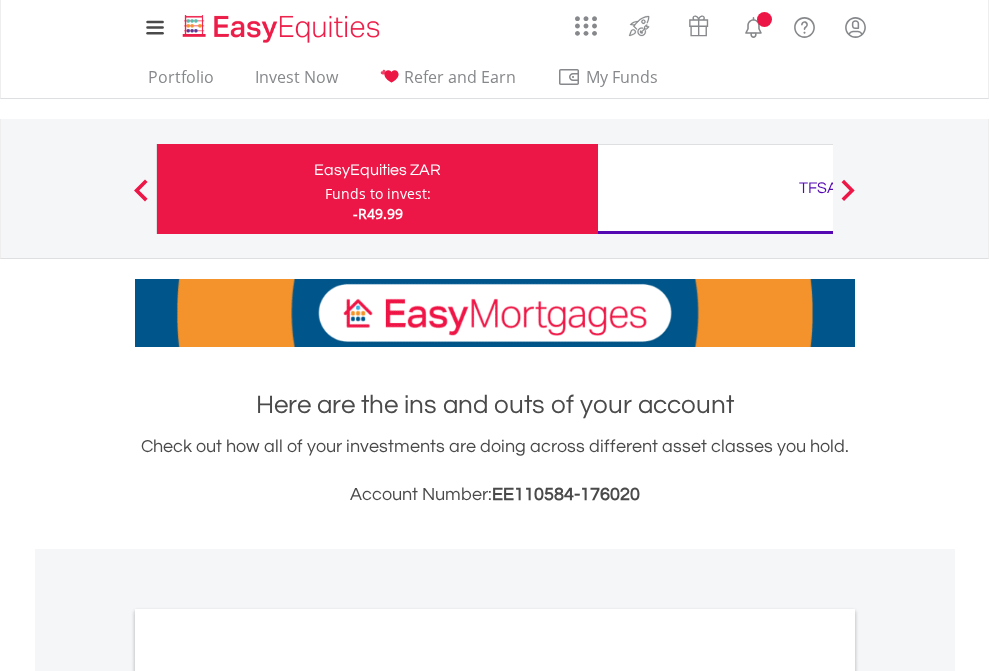 scroll, scrollTop: 0, scrollLeft: 0, axis: both 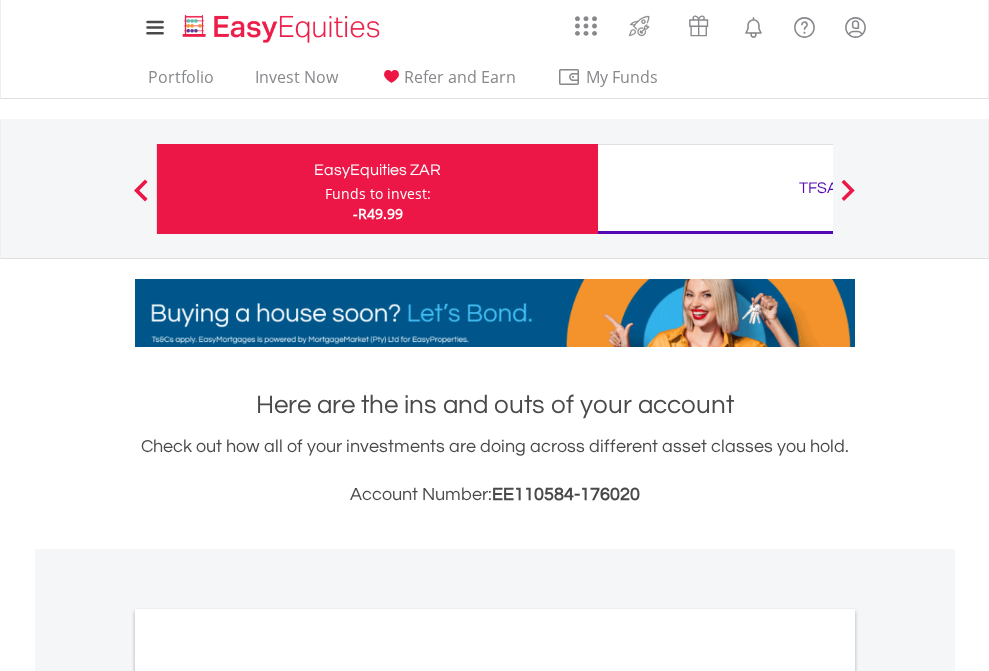 click on "Funds to invest:" at bounding box center [378, 194] 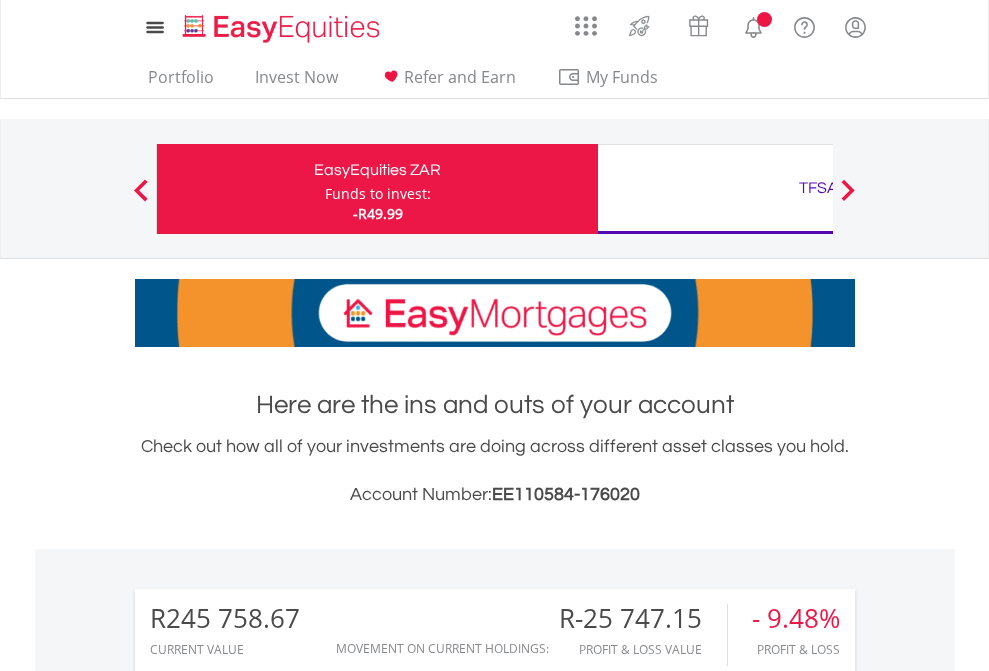 scroll, scrollTop: 0, scrollLeft: 0, axis: both 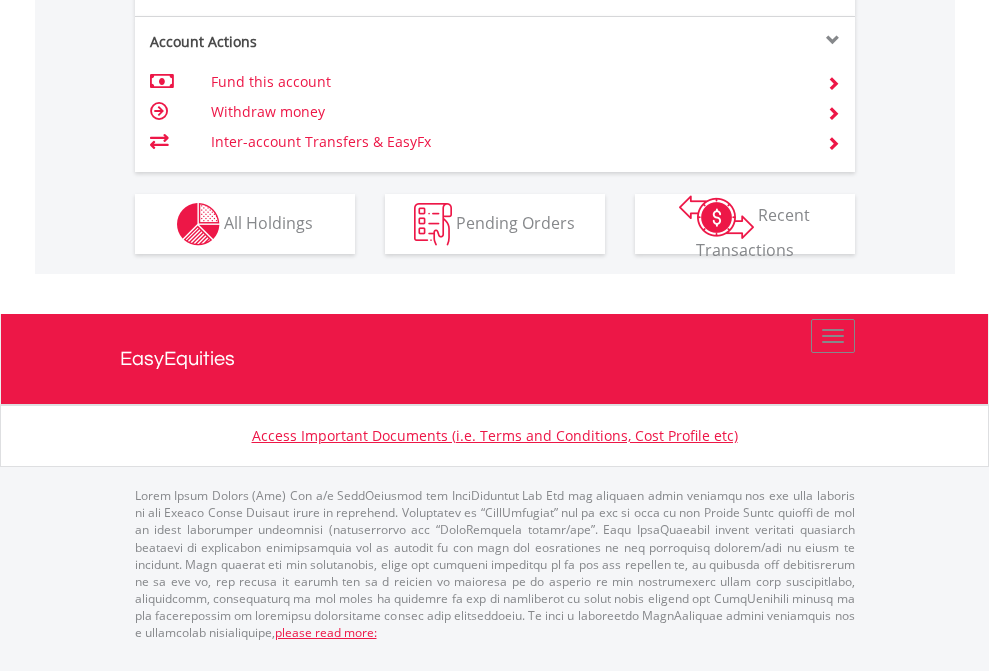 click on "Investment types" at bounding box center (706, -337) 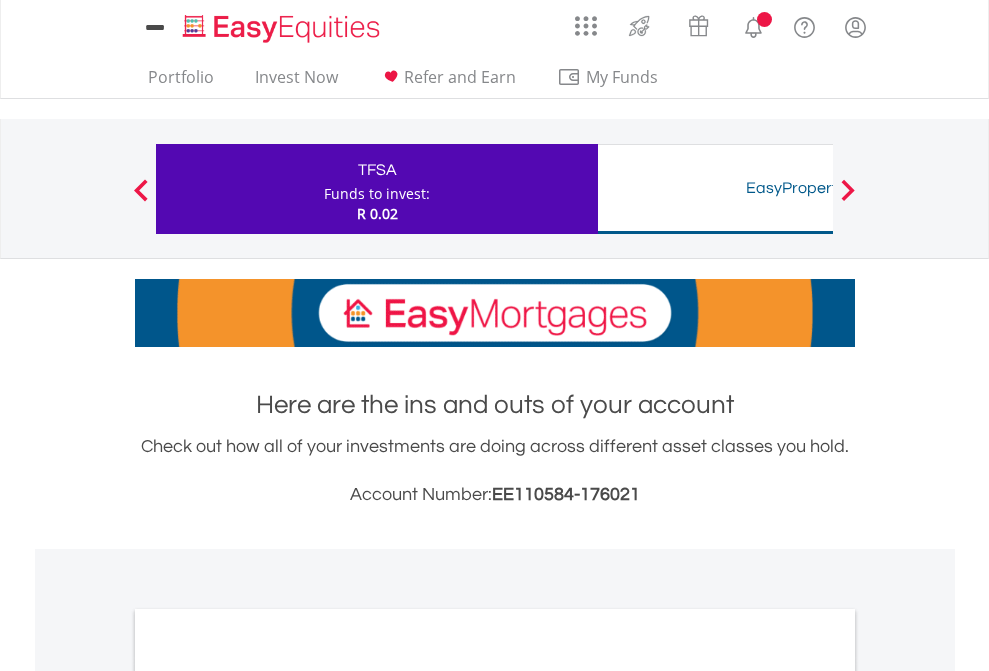 scroll, scrollTop: 0, scrollLeft: 0, axis: both 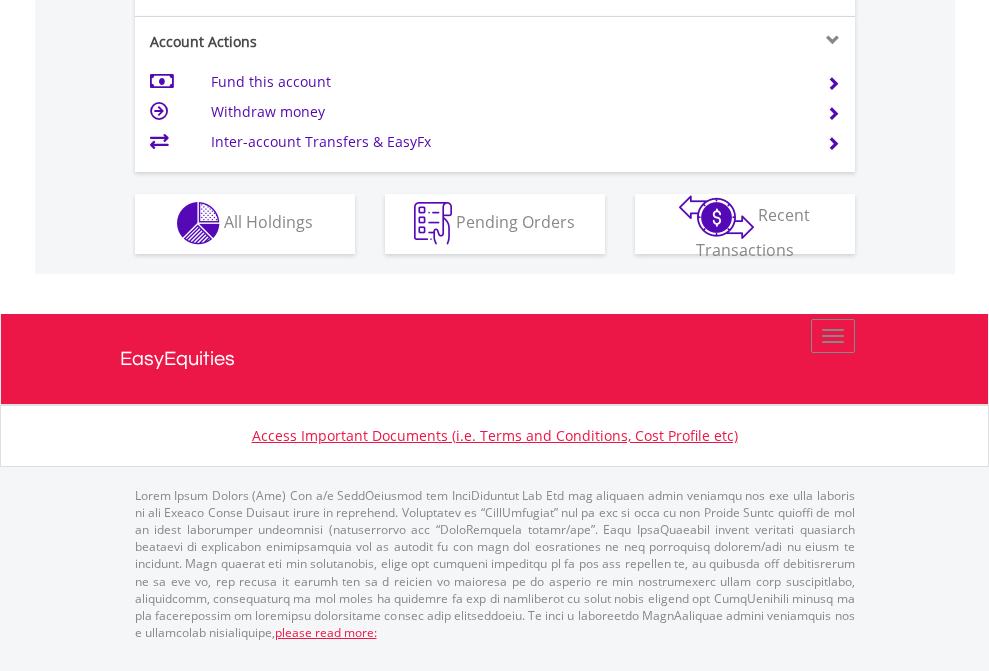 click on "Investment types" at bounding box center [706, -353] 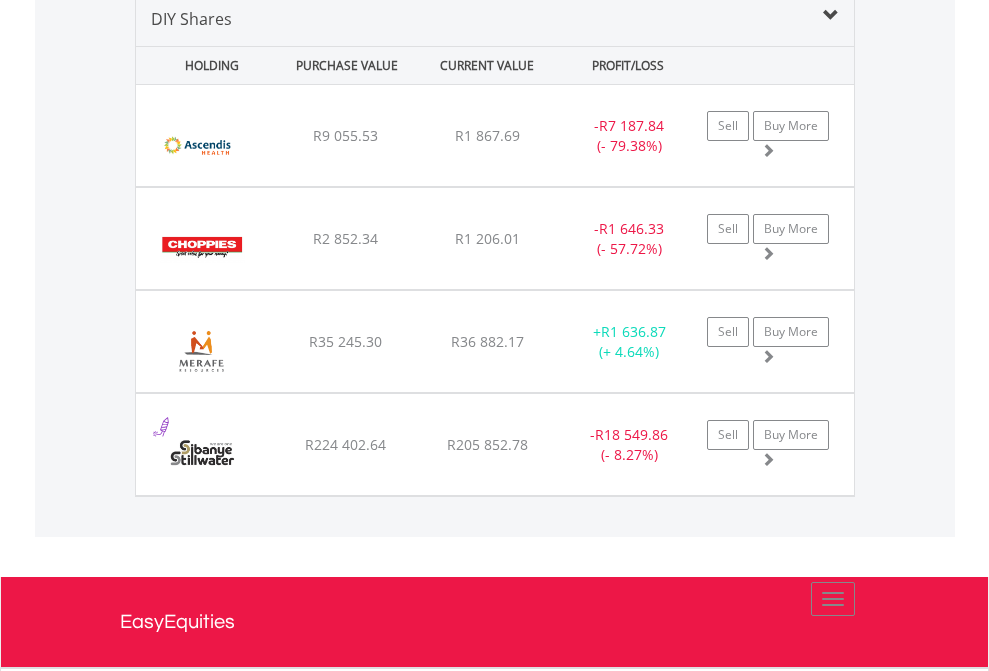 scroll, scrollTop: 1933, scrollLeft: 0, axis: vertical 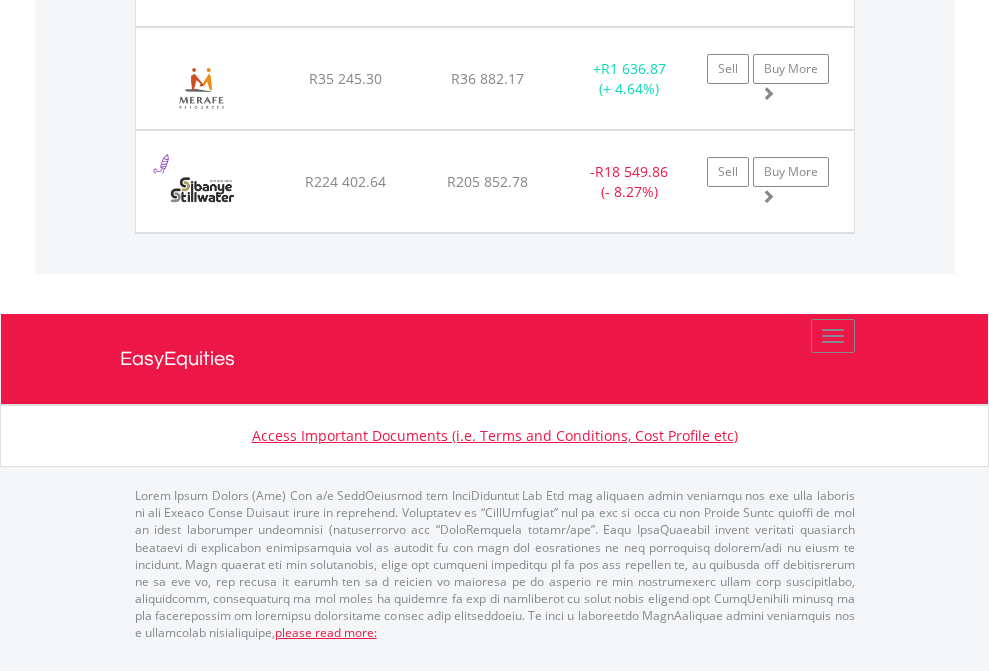 click on "TFSA" at bounding box center [818, -1277] 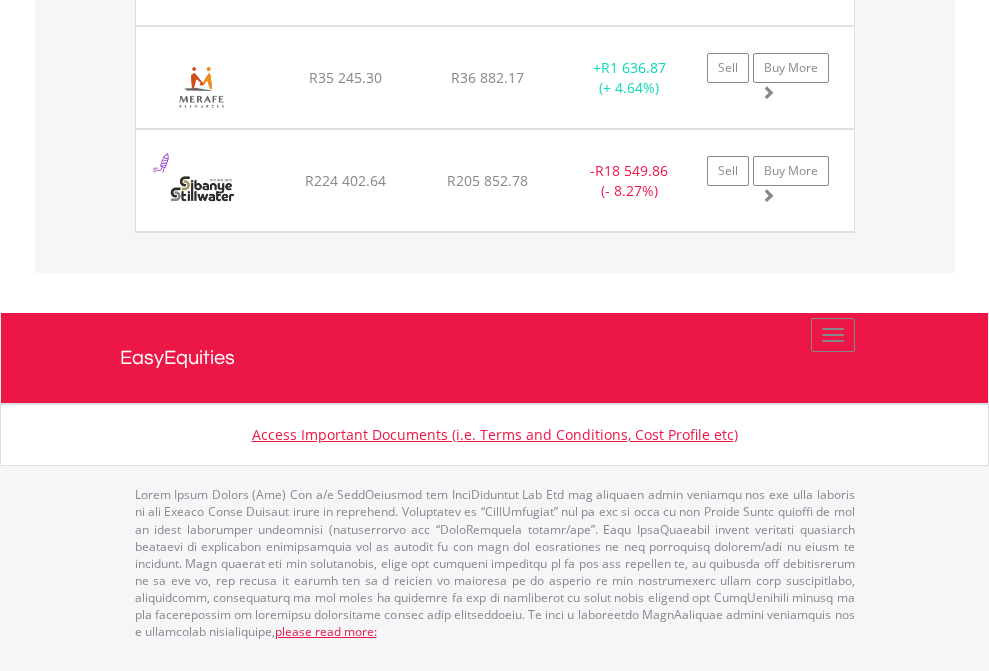 scroll, scrollTop: 144, scrollLeft: 0, axis: vertical 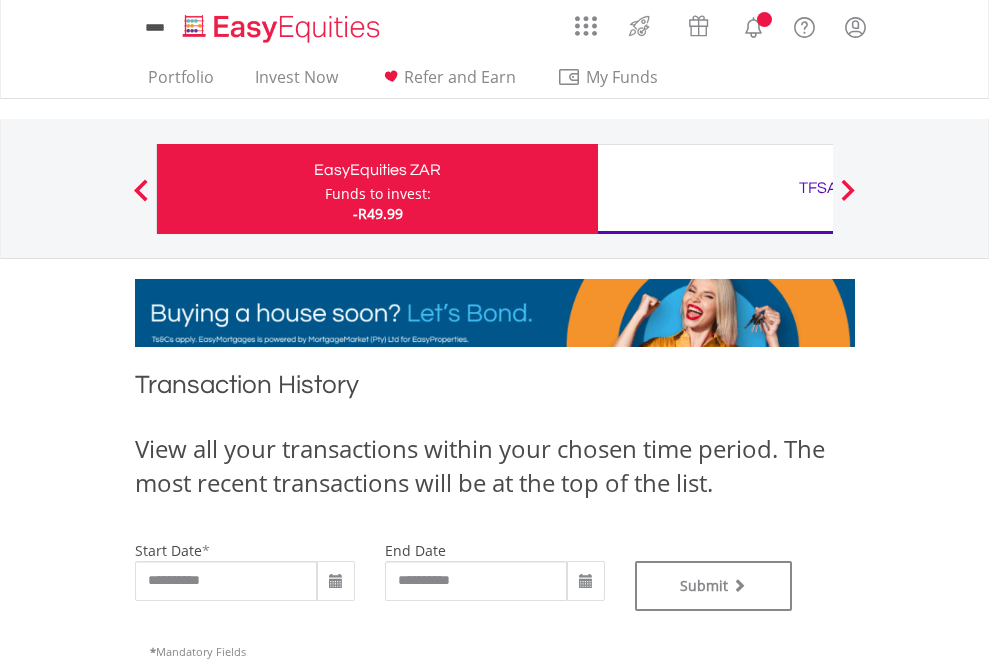 click on "TFSA" at bounding box center (818, 188) 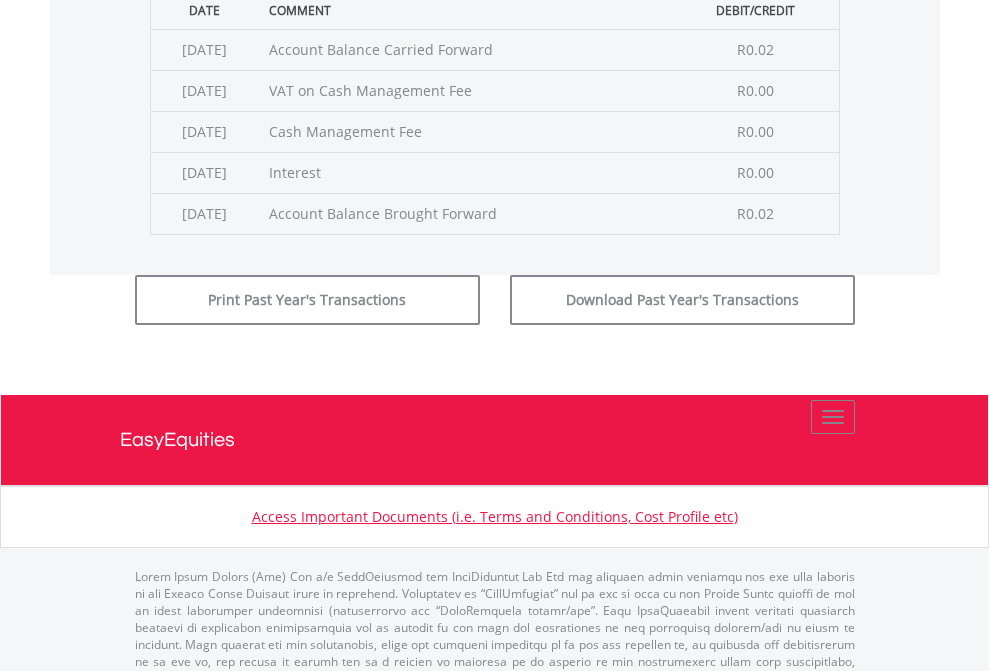 click on "Submit" at bounding box center (714, -225) 